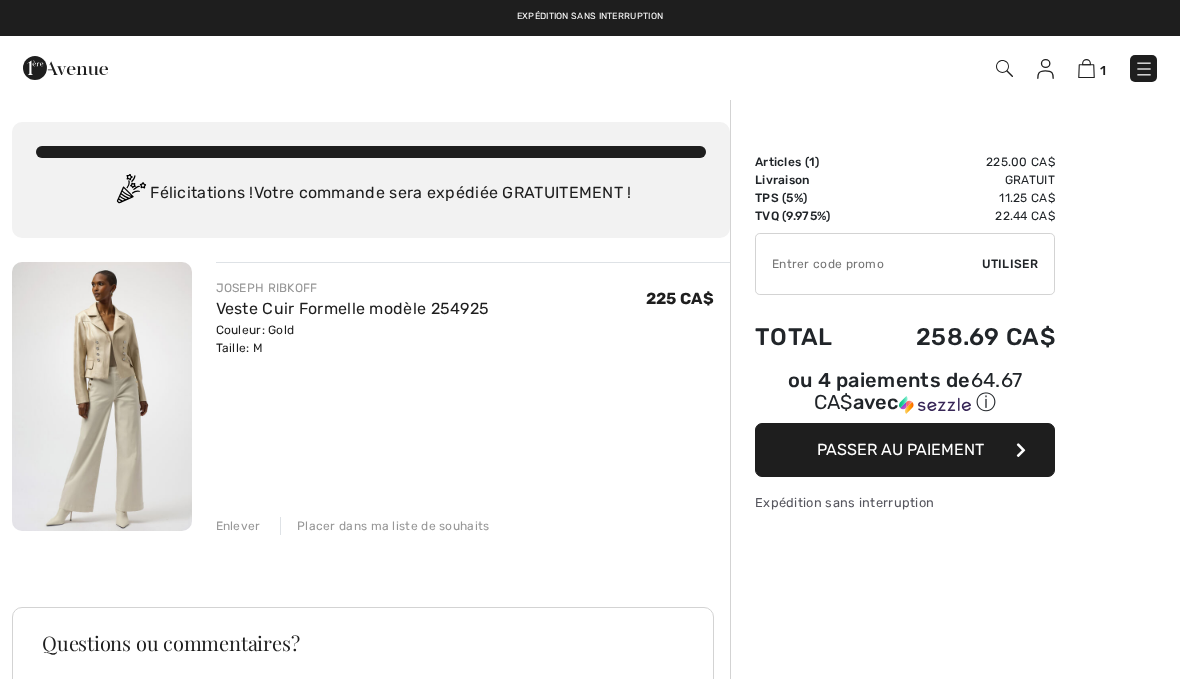 scroll, scrollTop: 0, scrollLeft: 0, axis: both 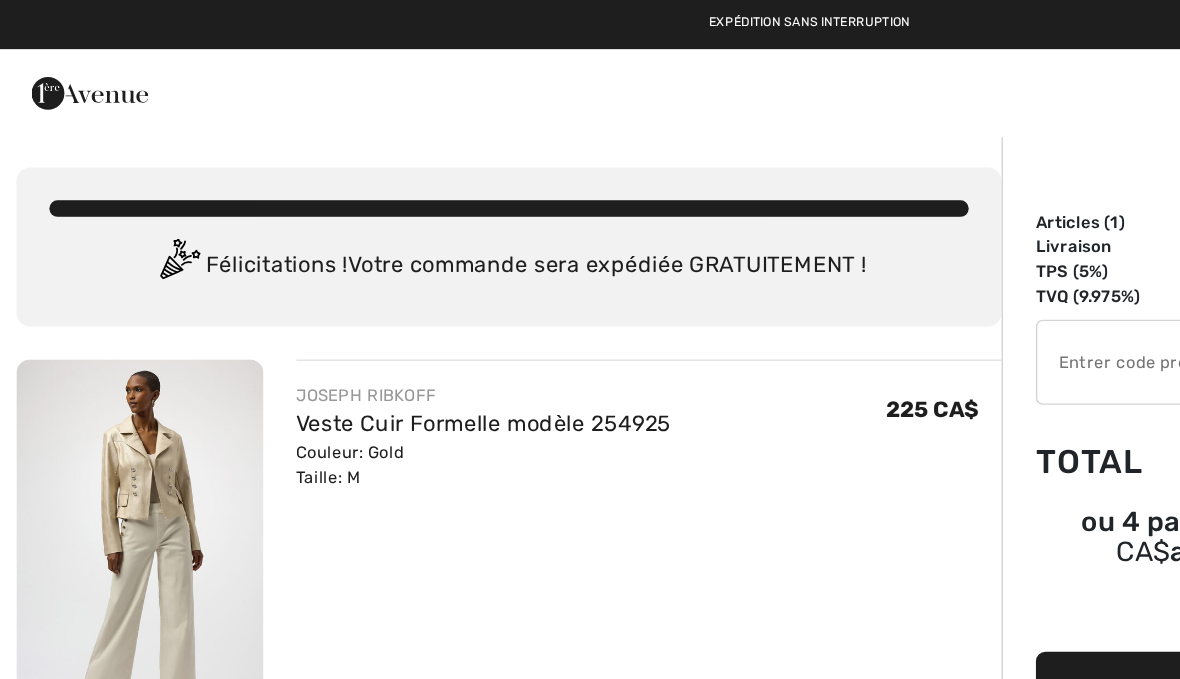 click on "Nous respectons votre vie privée. Nous utilisons des cookies pour améliorer votre expérience de navigation, diffuser des publicités ou des contenus personnalisés et analyser notre trafic. En cliquant sur « Tout accepter », vous consentez à notre utilisation des cookies.   Politique de Confidentialité Personnaliser    Accepter tout   Personnaliser les préférences en matière de consentement   Nous utilisons des cookies pour vous aider à naviguer efficacement et à exécuter certaines fonctionnalités. Vous trouverez des informations détaillées sur tous les cookies sous chaque catégorie de consentement ci-dessous. Les cookies qui sont catégorisés comme « nécessaires » sont stockés sur votre navigateur car ils sont essentiels pour permettre les fonctionnalités de base du site. ...  Afficher plus Nécessaire Toujours actif Cookie _bamls_usid durée 1 an la description Description is currently not available. Cookie PHPSESSID durée session la description Cookie __cfruid durée session IDE" at bounding box center [590, 339] 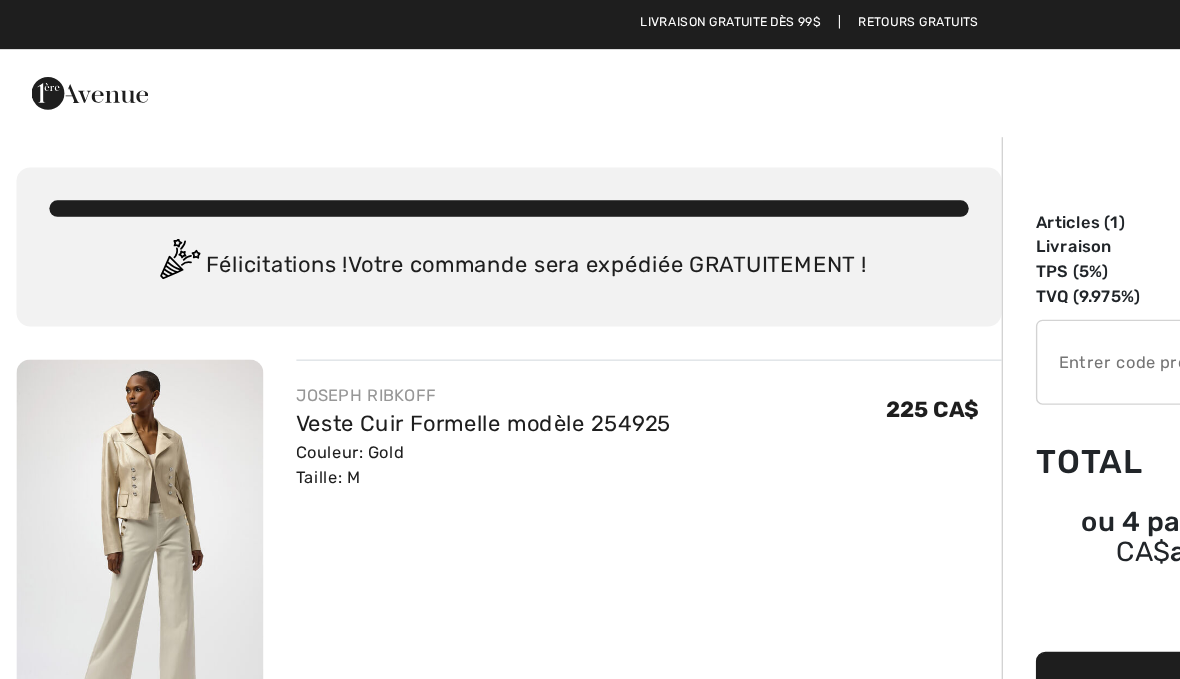 click on "Nous respectons votre vie privée. Nous utilisons des cookies pour améliorer votre expérience de navigation, diffuser des publicités ou des contenus personnalisés et analyser notre trafic. En cliquant sur « Tout accepter », vous consentez à notre utilisation des cookies.   Politique de Confidentialité Personnaliser    Accepter tout   Personnaliser les préférences en matière de consentement   Nous utilisons des cookies pour vous aider à naviguer efficacement et à exécuter certaines fonctionnalités. Vous trouverez des informations détaillées sur tous les cookies sous chaque catégorie de consentement ci-dessous. Les cookies qui sont catégorisés comme « nécessaires » sont stockés sur votre navigateur car ils sont essentiels pour permettre les fonctionnalités de base du site. ...  Afficher plus Nécessaire Toujours actif Cookie _bamls_usid durée 1 an la description Description is currently not available. Cookie PHPSESSID durée session la description Cookie __cfruid durée session IDE" at bounding box center [590, 339] 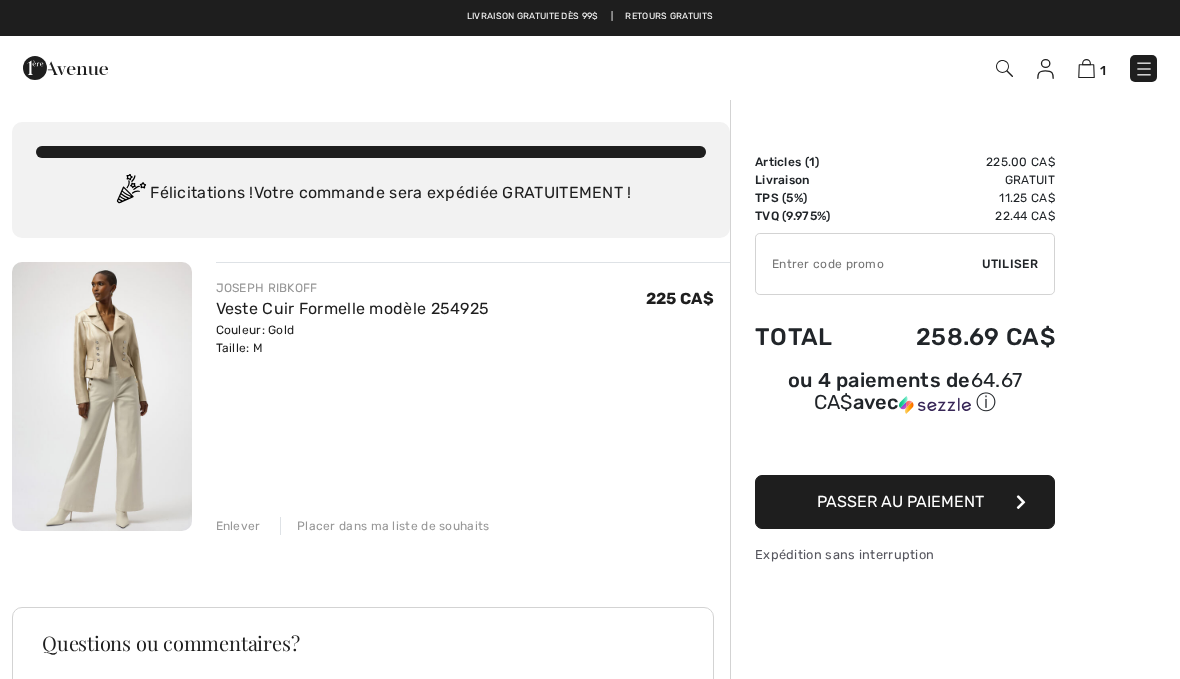 click at bounding box center (1144, 69) 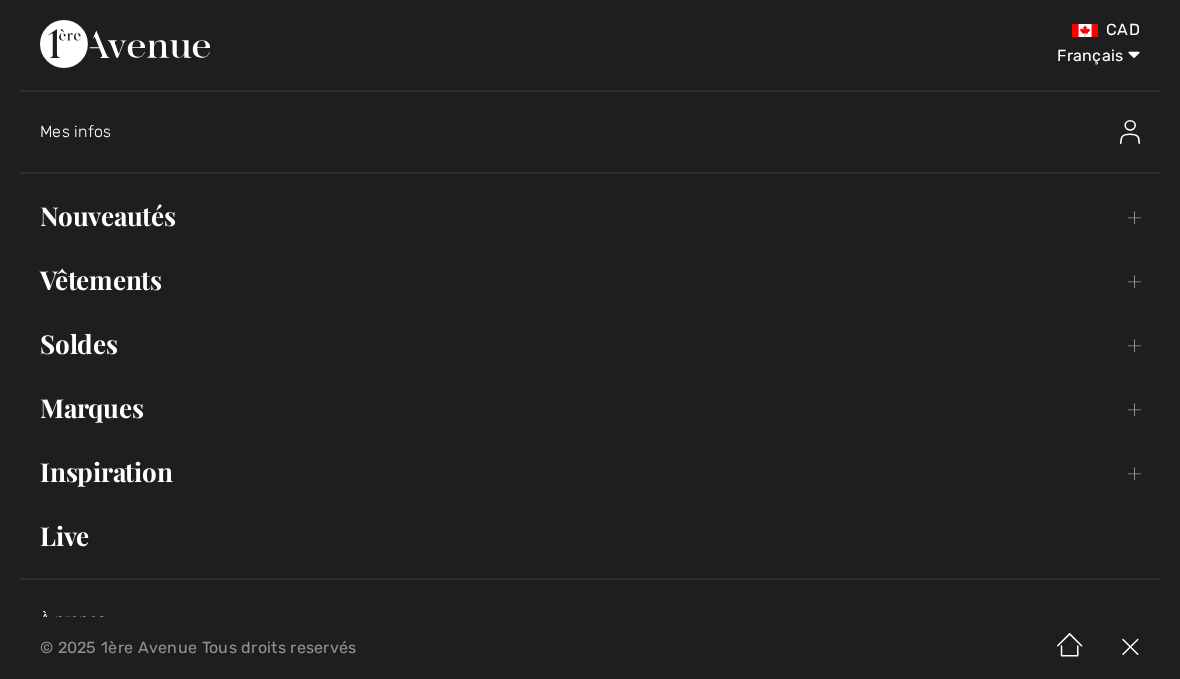 scroll, scrollTop: 0, scrollLeft: 0, axis: both 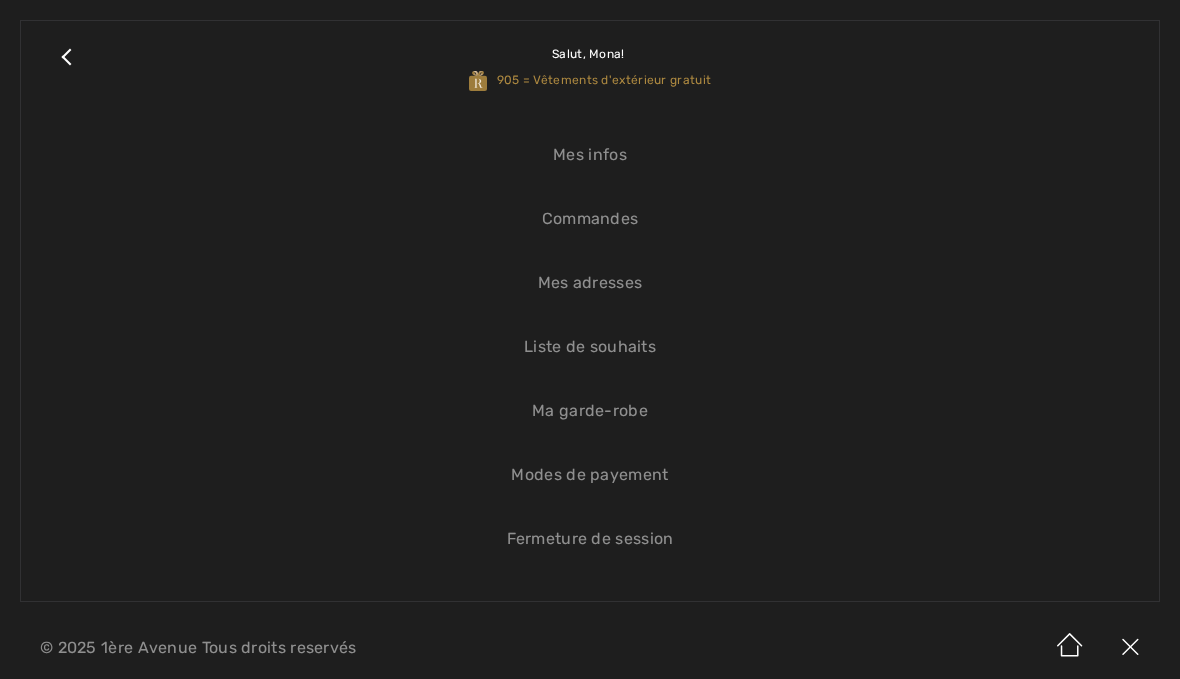 click on "Mes infos" at bounding box center (590, 155) 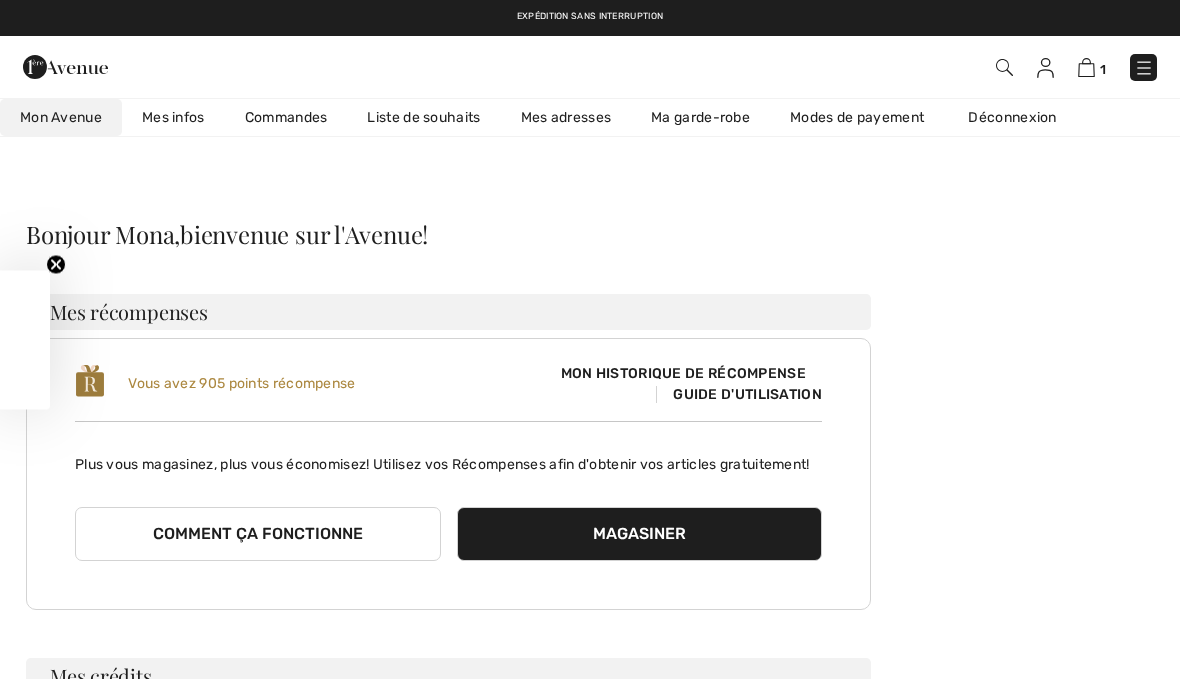 scroll, scrollTop: 0, scrollLeft: 0, axis: both 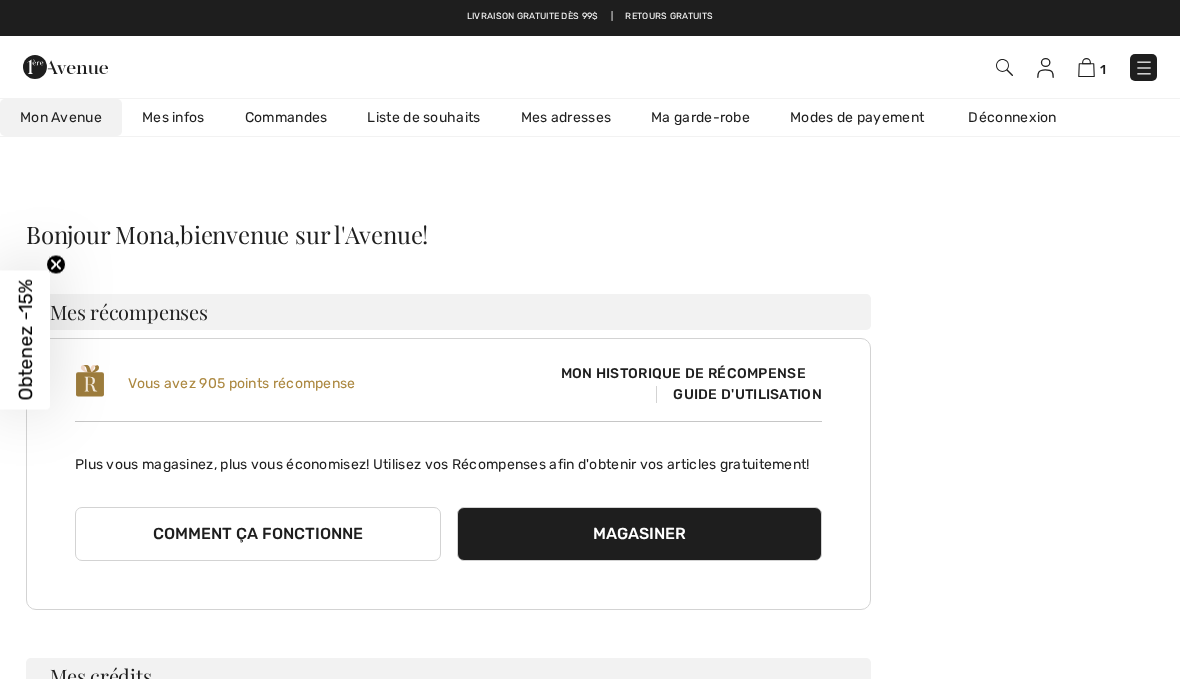 click on "1" at bounding box center (832, 67) 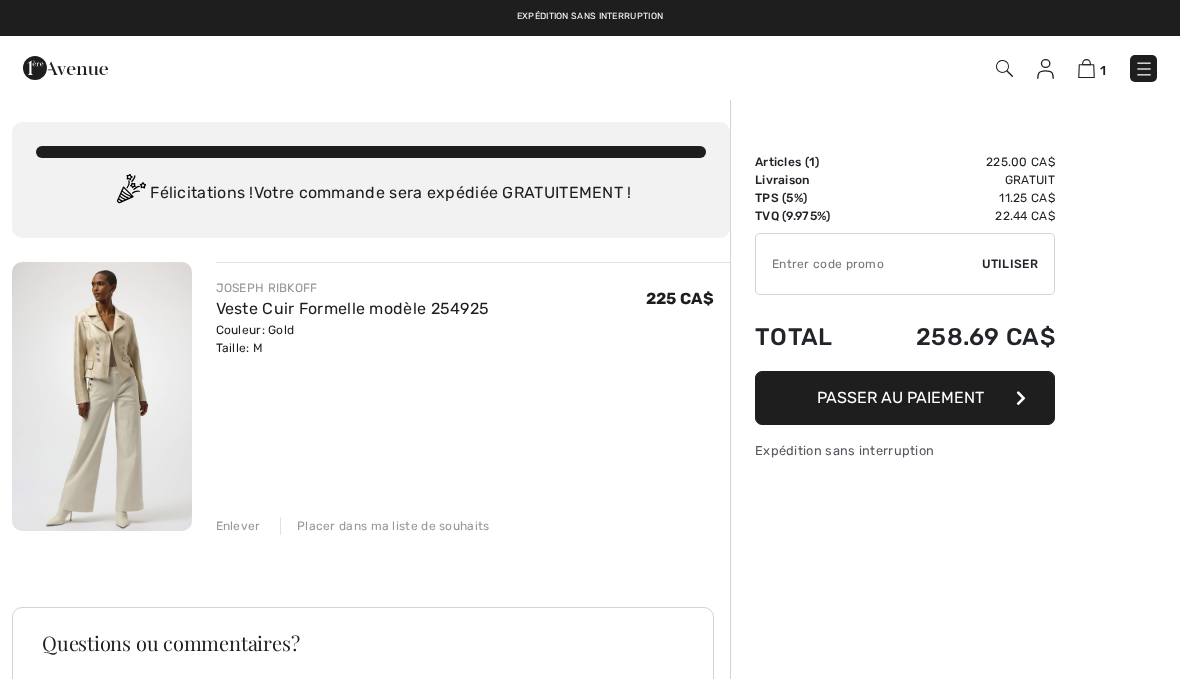 scroll, scrollTop: 0, scrollLeft: 0, axis: both 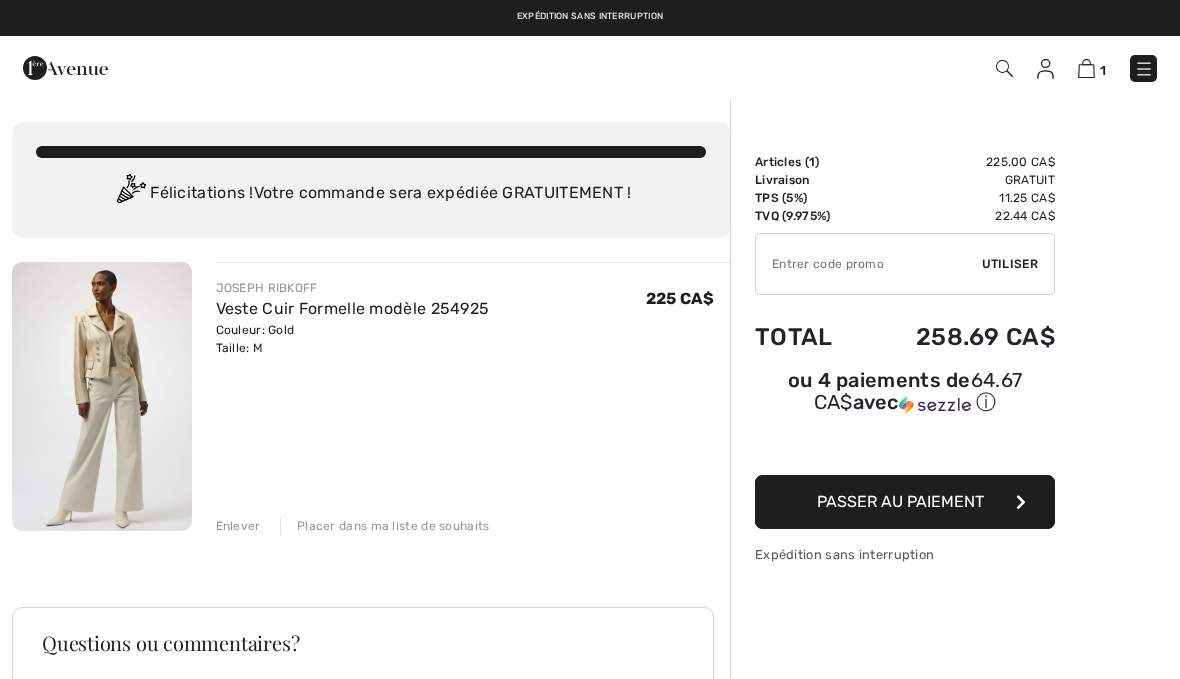 click at bounding box center (869, 264) 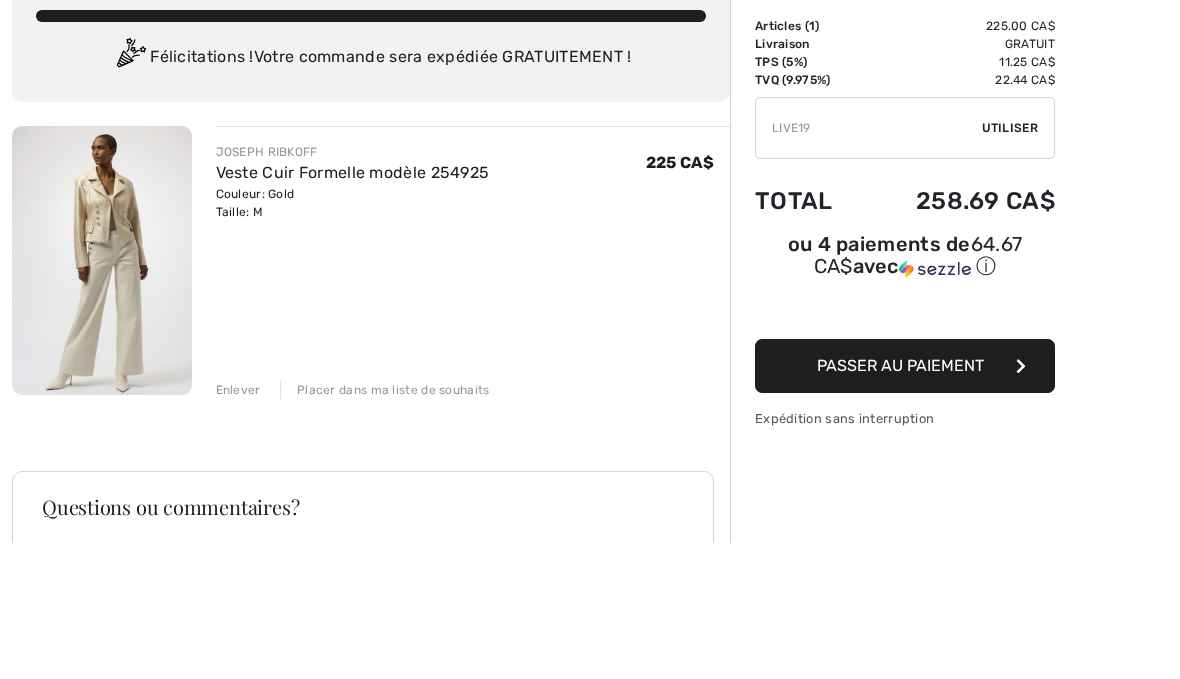 type on "LIVE19" 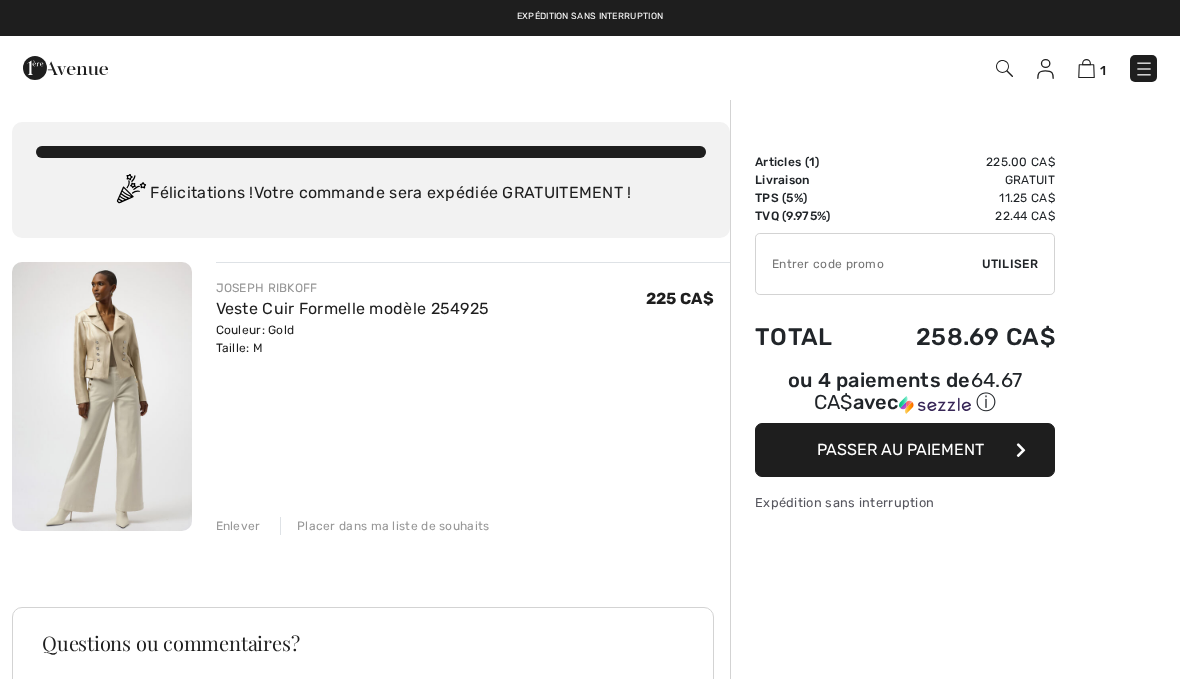 scroll, scrollTop: 0, scrollLeft: 0, axis: both 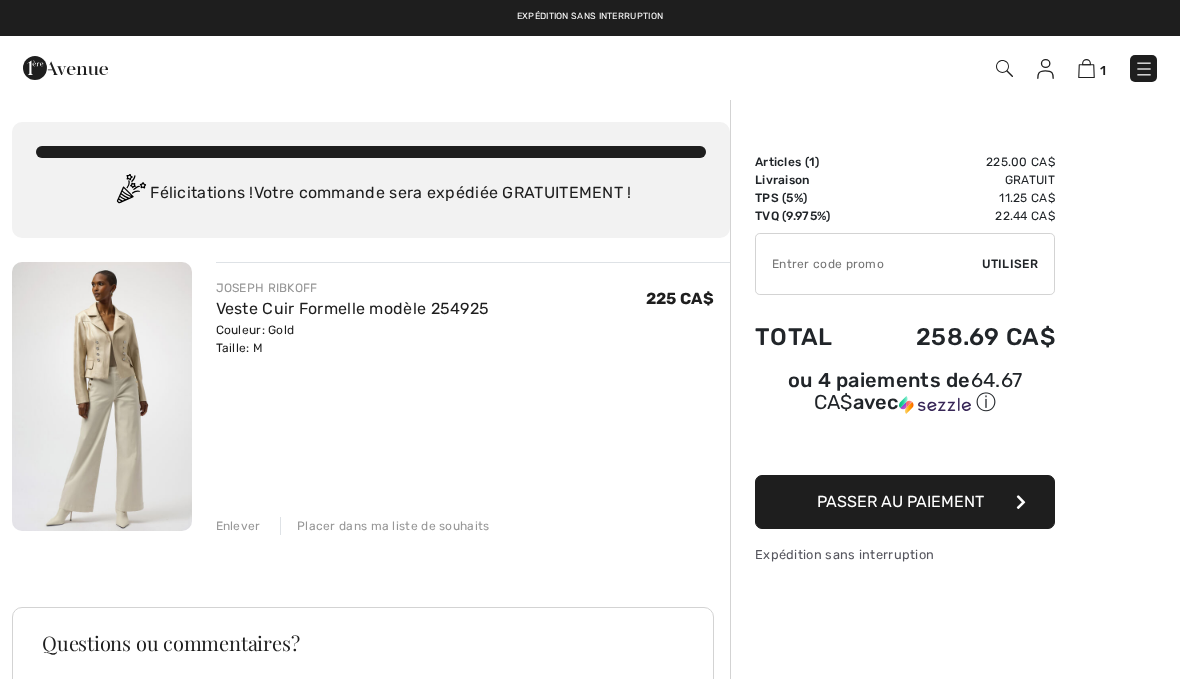 click at bounding box center [1144, 69] 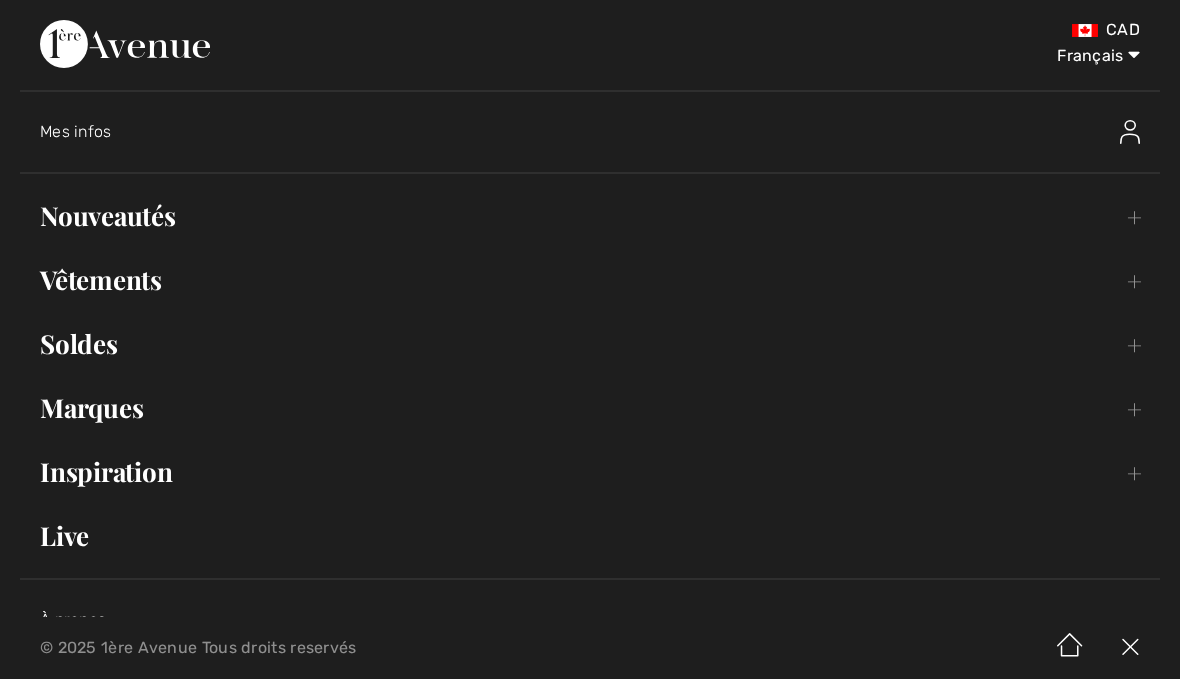 click on "Live" at bounding box center [590, 536] 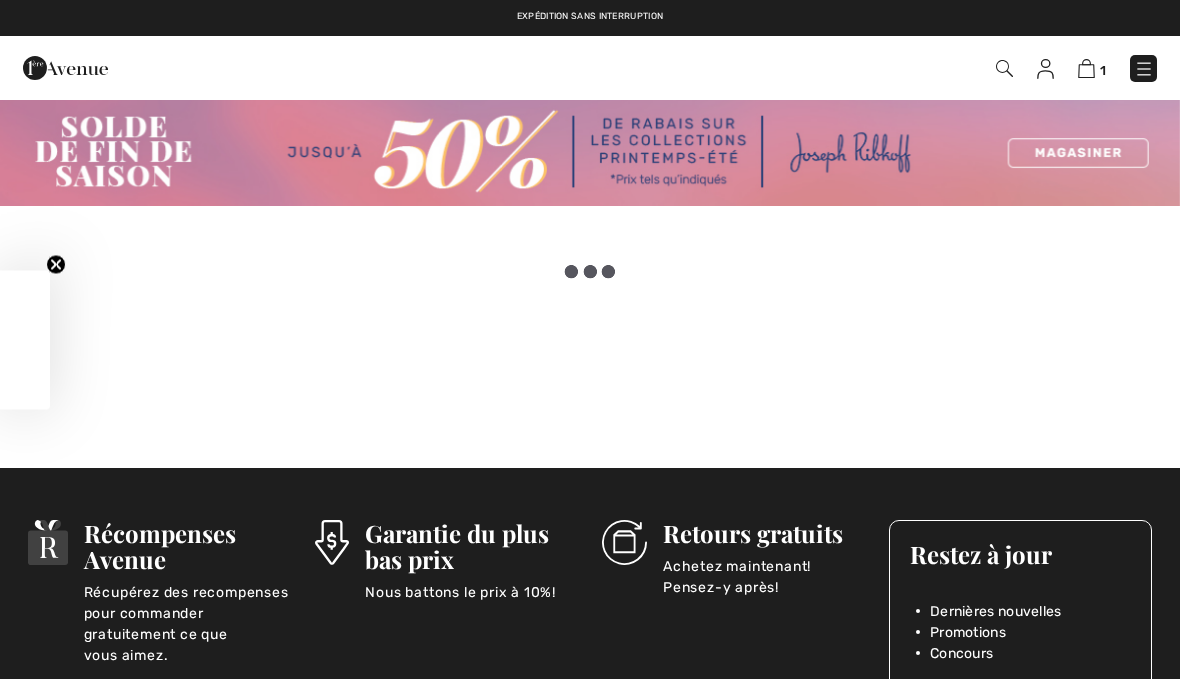 checkbox on "true" 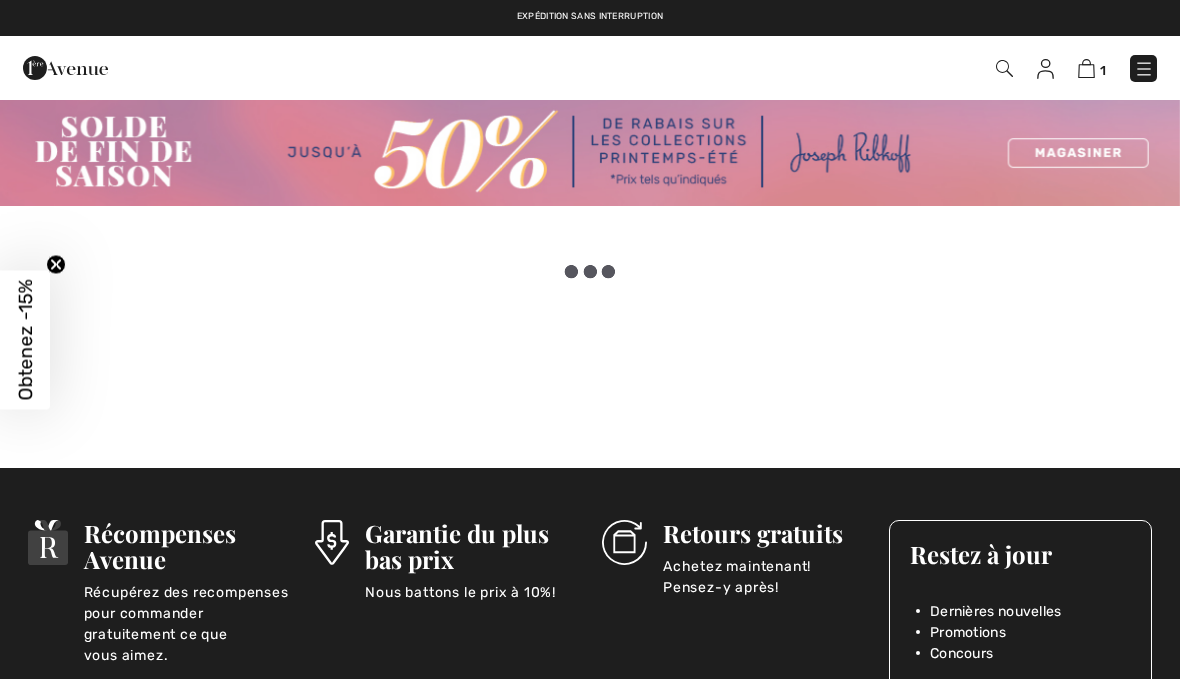 scroll, scrollTop: 0, scrollLeft: 0, axis: both 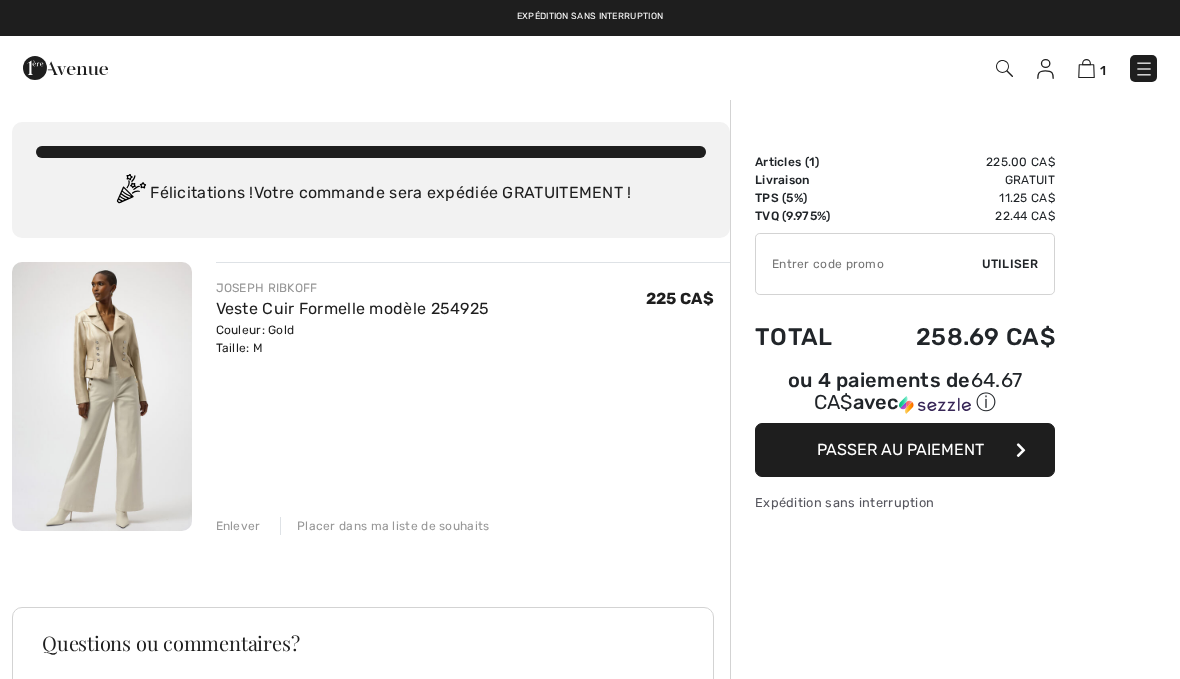 checkbox on "true" 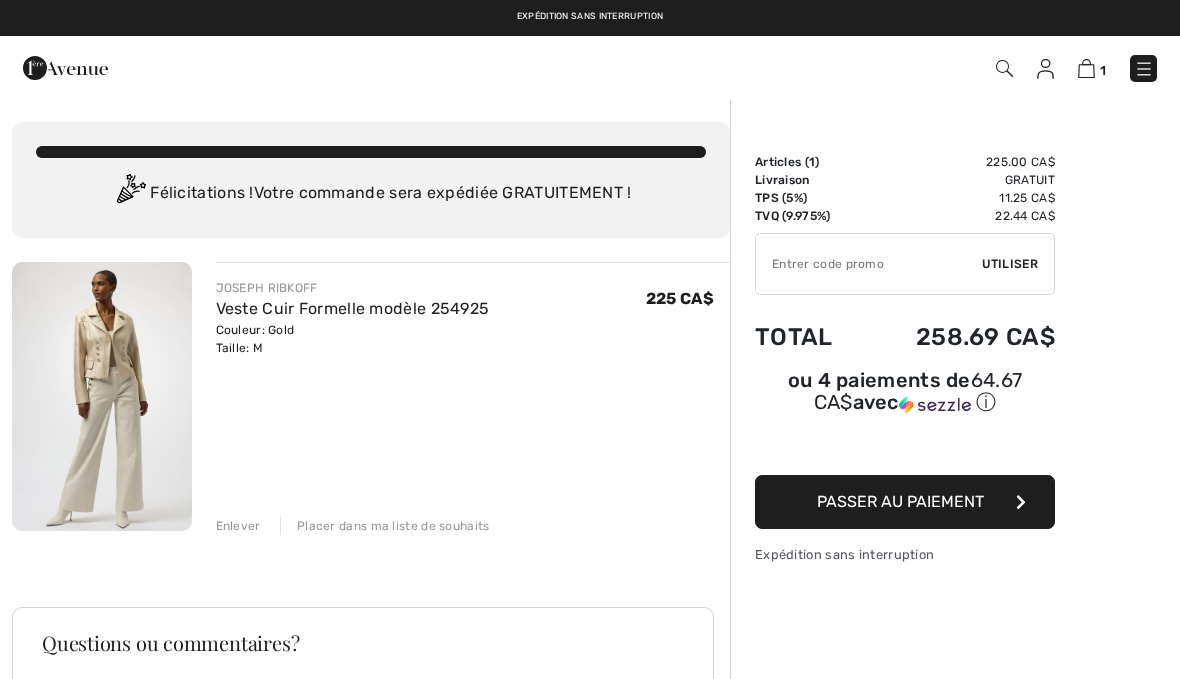 click at bounding box center [869, 264] 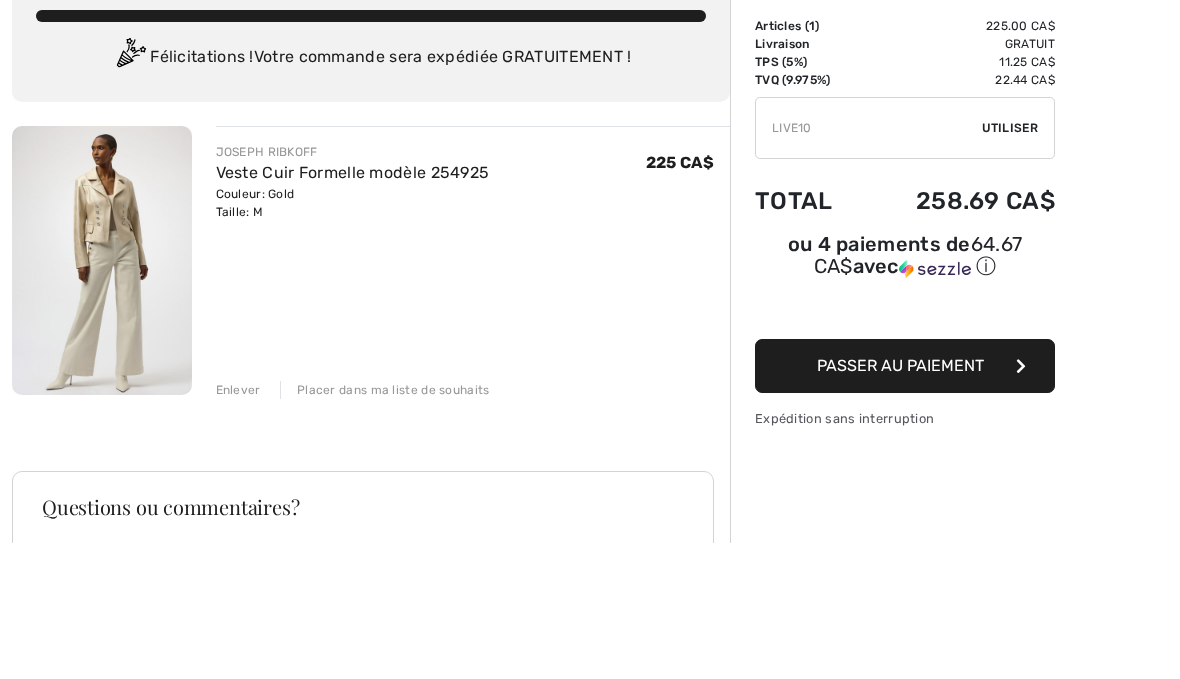 type on "LIVE10" 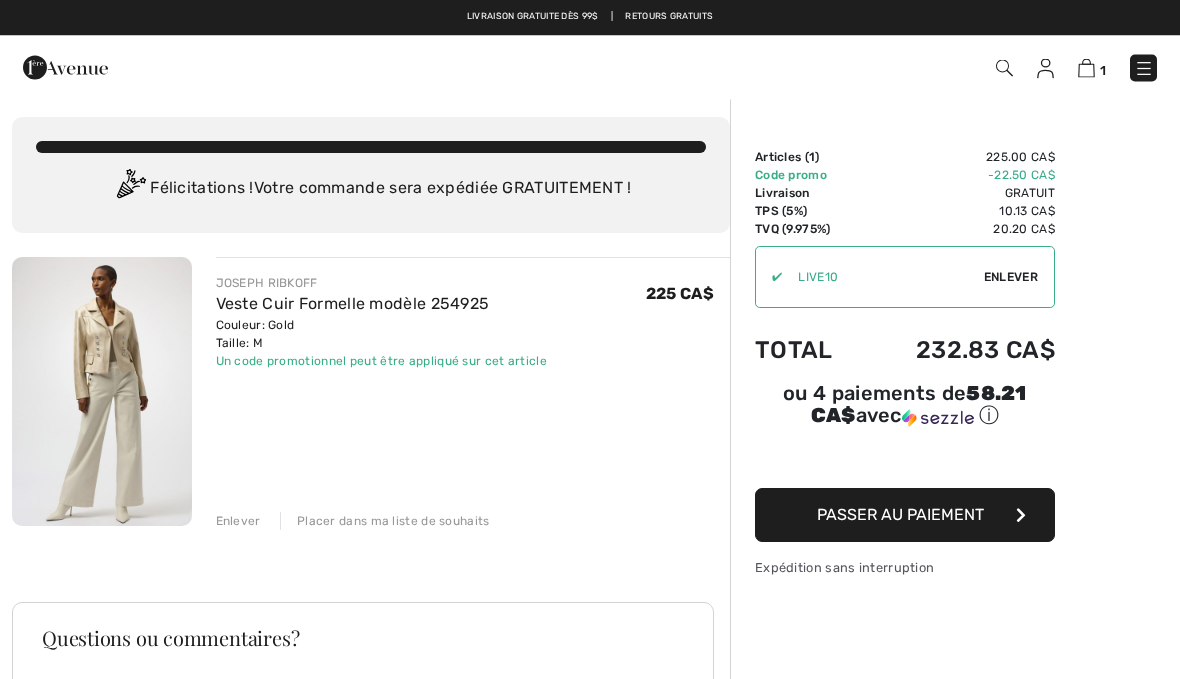 scroll, scrollTop: 0, scrollLeft: 0, axis: both 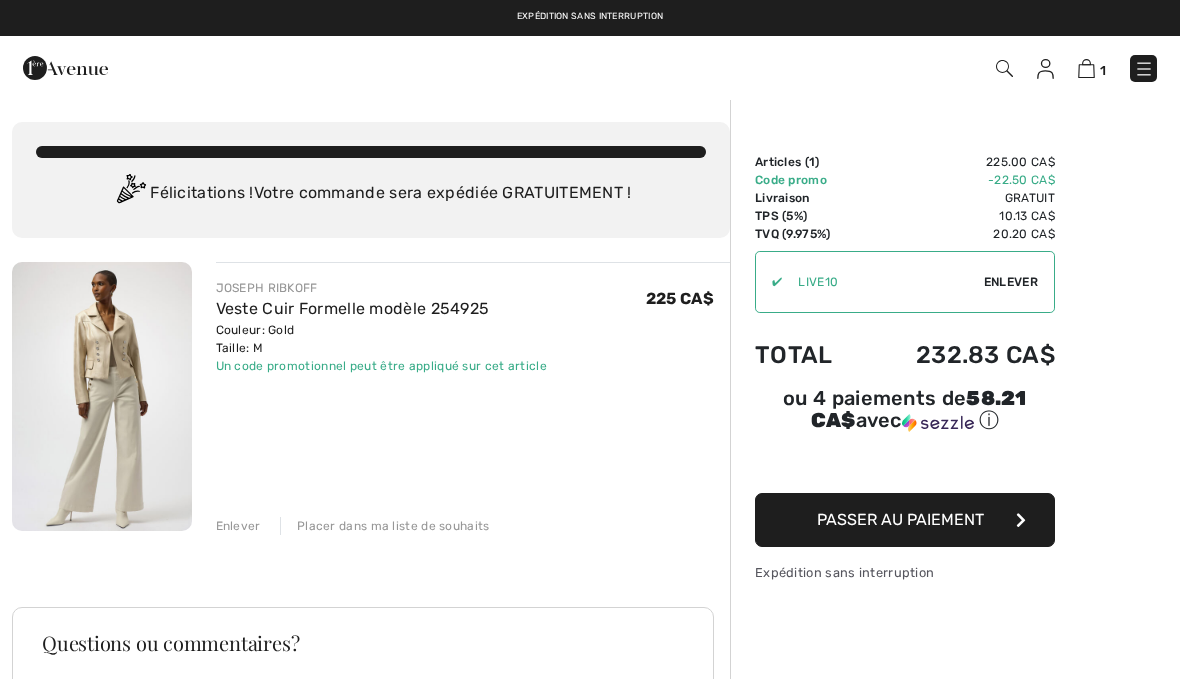 click on "Sommaire			 Description
Articles ( 1 )
225.00 CA$
Code promo -22.50 CA$
Livraison
Gratuit
TPS (5%) 10.13 CA$
TVQ (9.975%) 20.20 CA$
Taxes & Droits de douane 0.00 CA$
✔
Utiliser
Enlever
Total
232.83 CA$
ou 4 paiements de  58.21 CA$  avec    ⓘ
Passer au paiement
Expédition sans interruption" at bounding box center [955, 581] 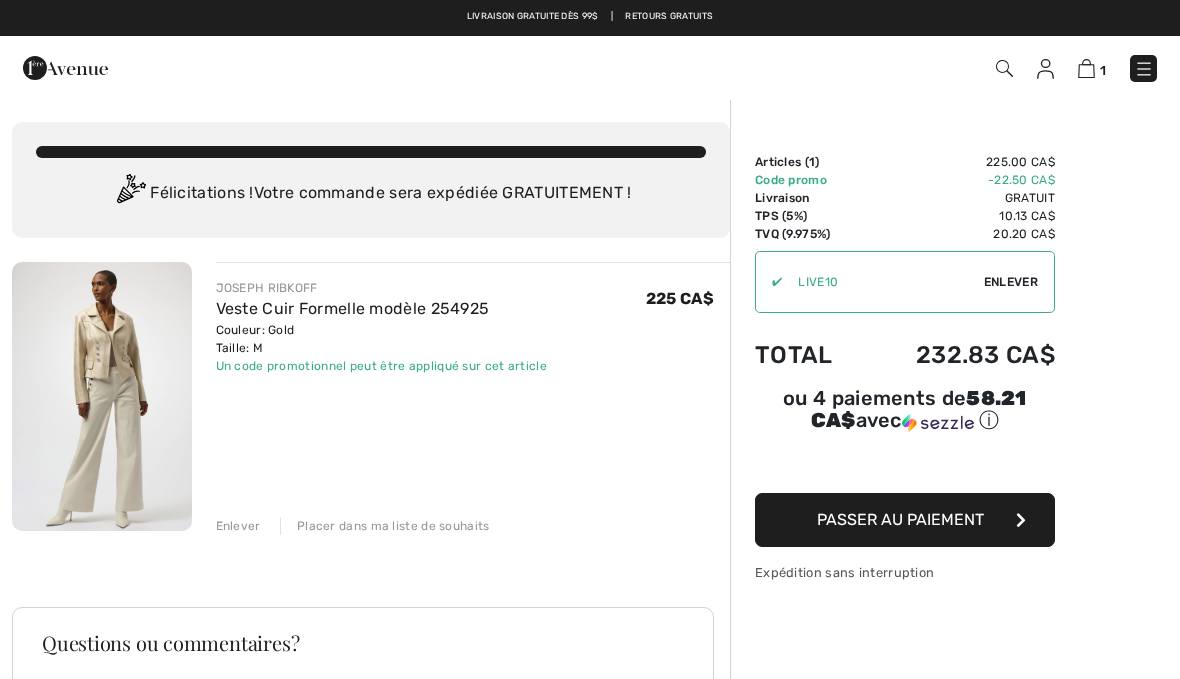 click on "Sommaire			 Description
Articles ( 1 )
225.00 CA$
Code promo -22.50 CA$
Livraison
Gratuit
TPS (5%) 10.13 CA$
TVQ (9.975%) 20.20 CA$
Taxes & Droits de douane 0.00 CA$
✔
Utiliser
Enlever
Total
232.83 CA$
ou 4 paiements de  58.21 CA$  avec    ⓘ
Passer au paiement
Expédition sans interruption" at bounding box center (955, 581) 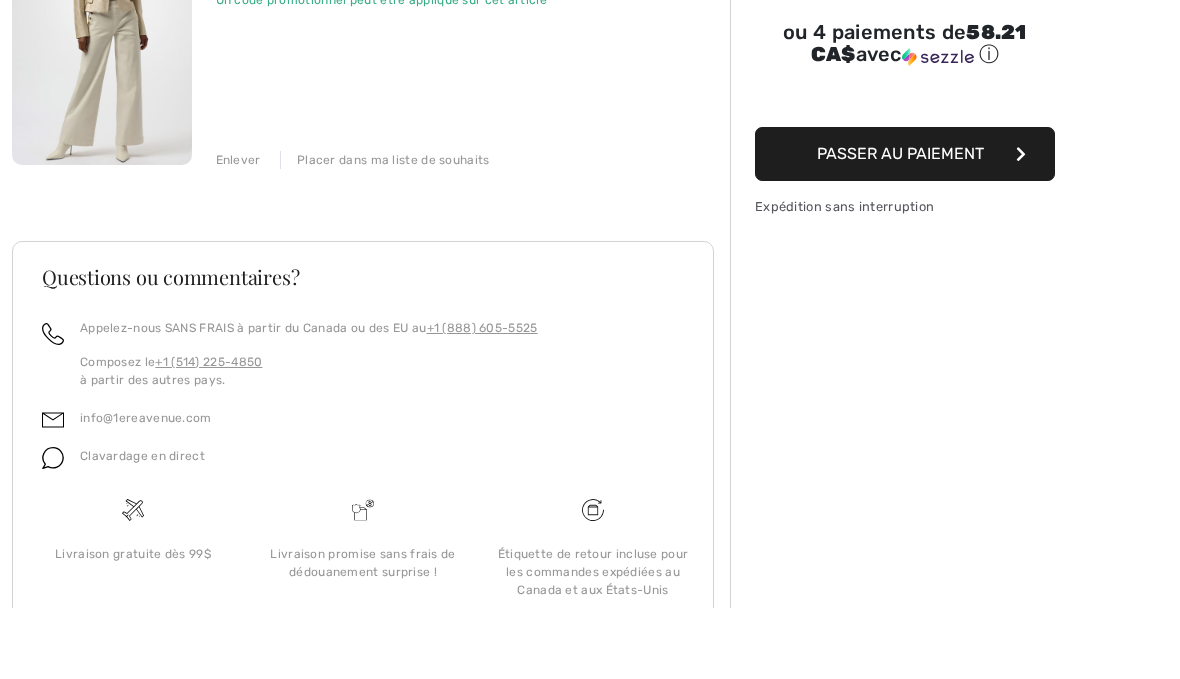 scroll, scrollTop: 294, scrollLeft: 0, axis: vertical 